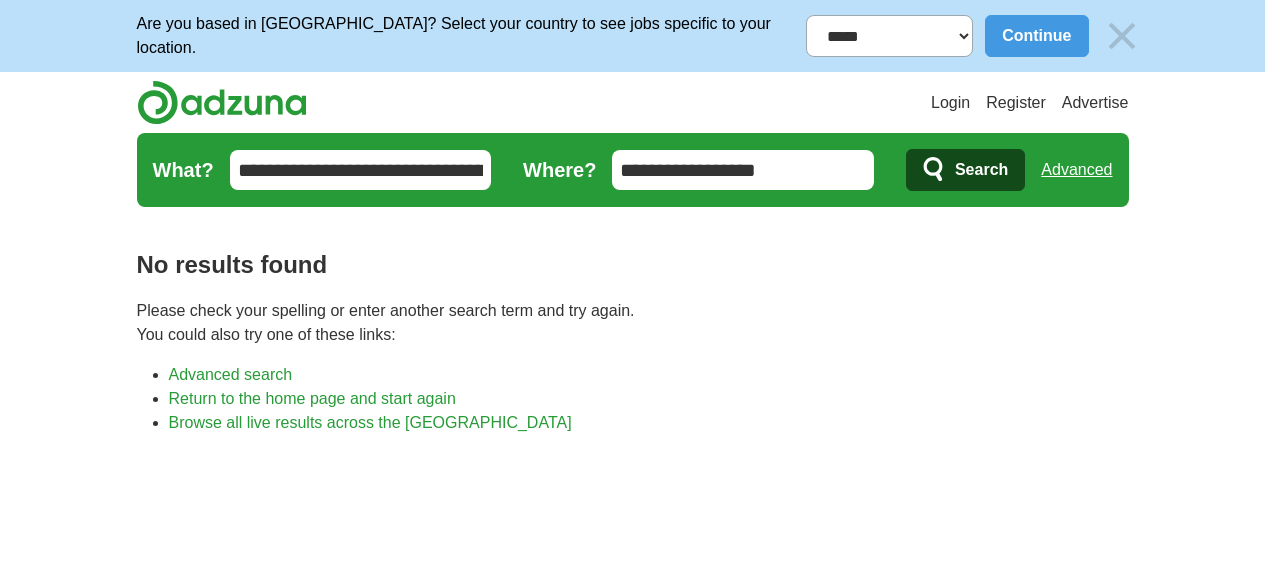 scroll, scrollTop: 0, scrollLeft: 0, axis: both 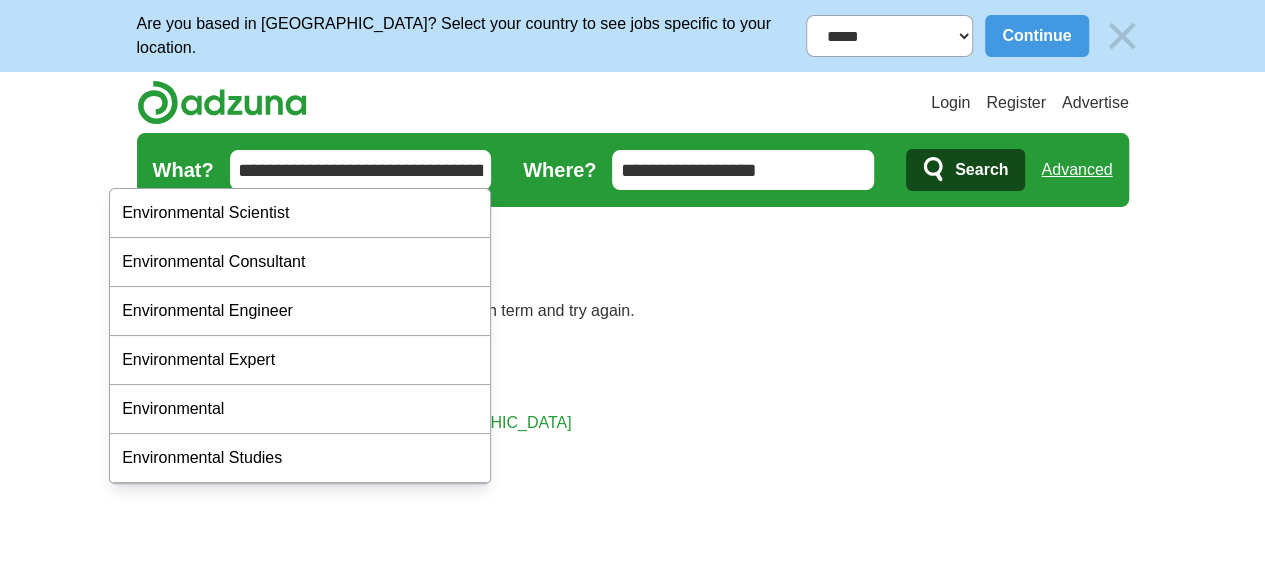 click on "**********" at bounding box center [361, 170] 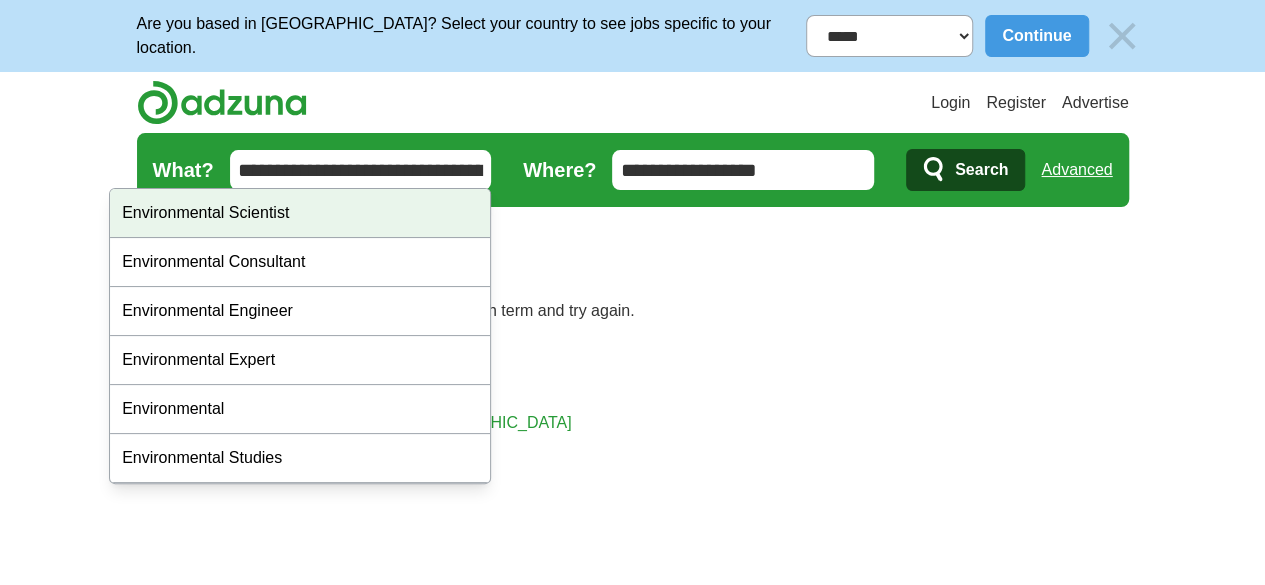 click on "**********" at bounding box center [632, 700] 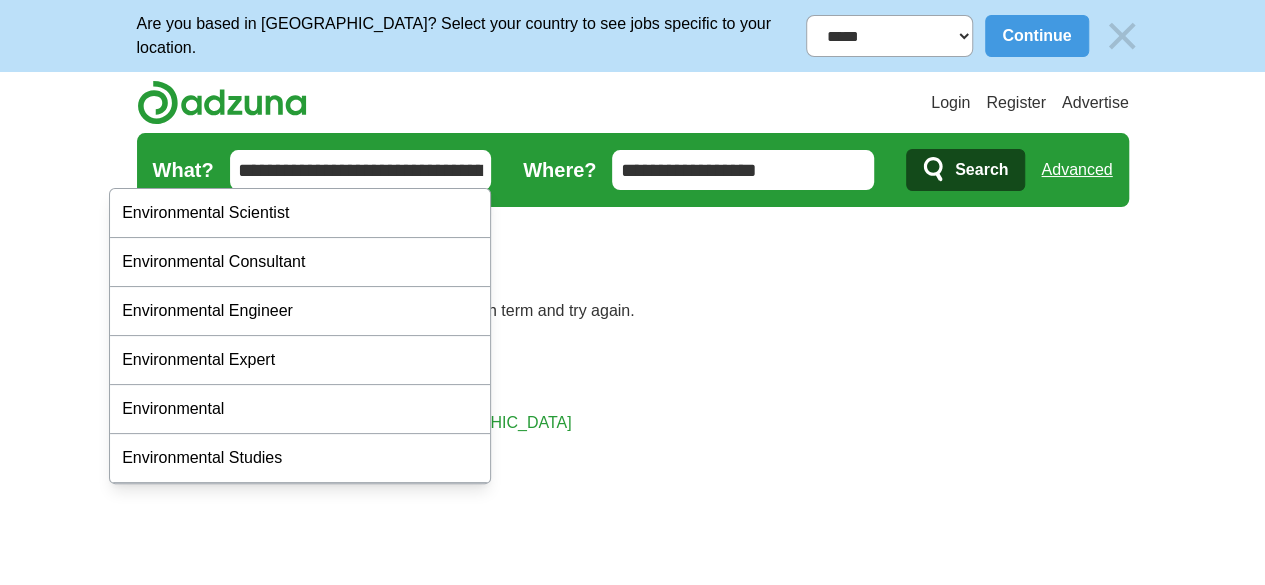 click on "**********" at bounding box center (361, 170) 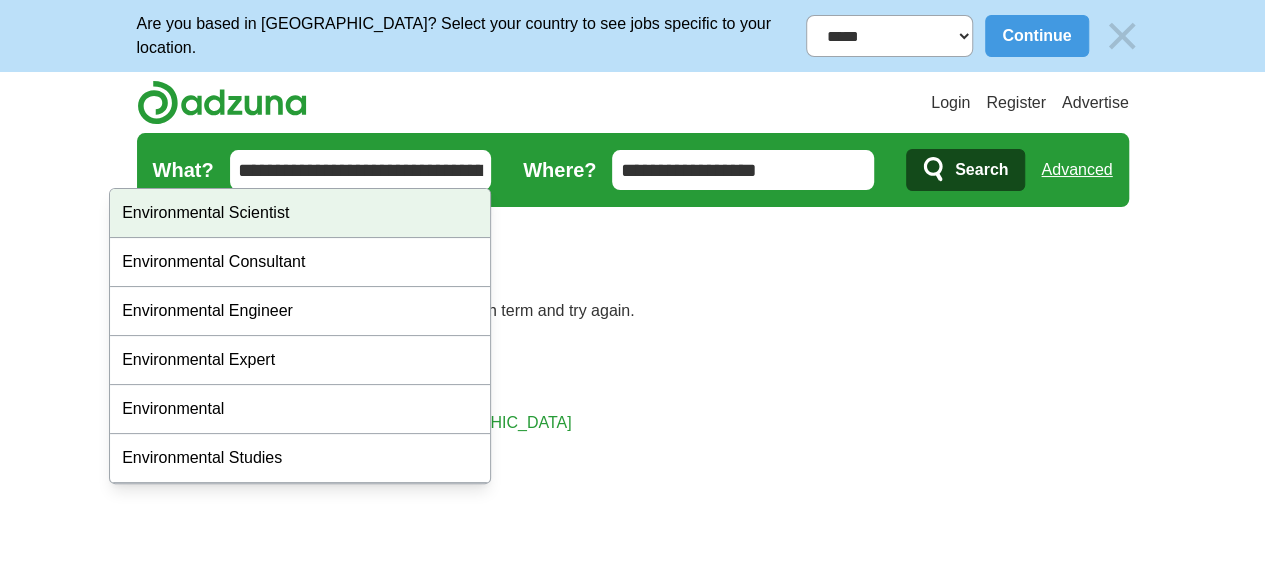 click on "**********" at bounding box center (632, 700) 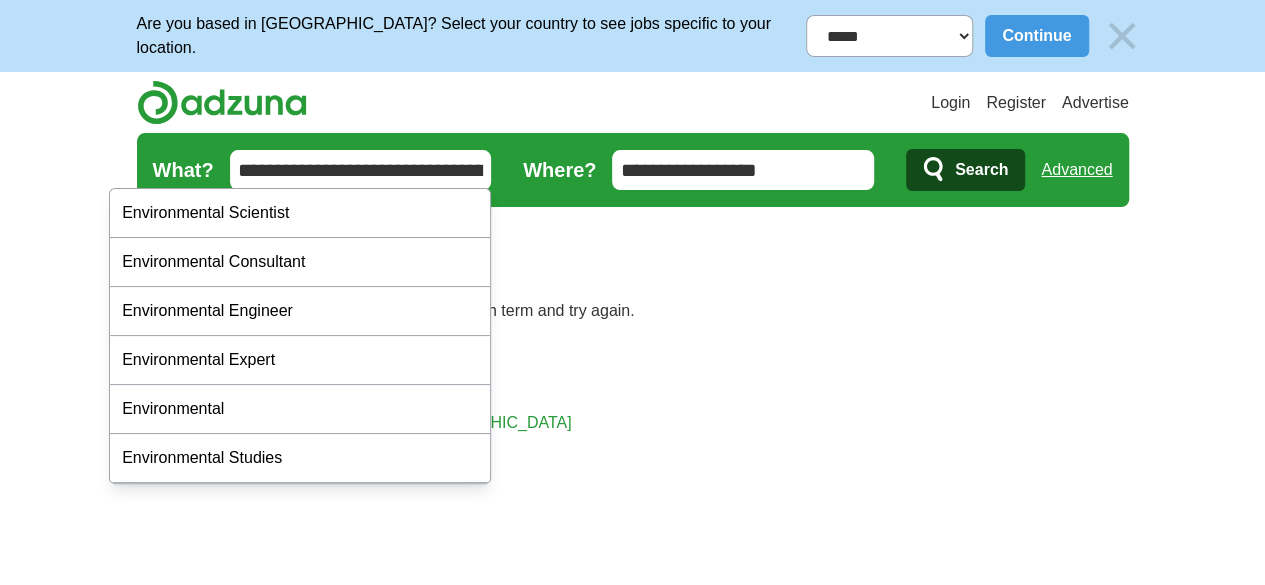 click on "**********" at bounding box center (361, 170) 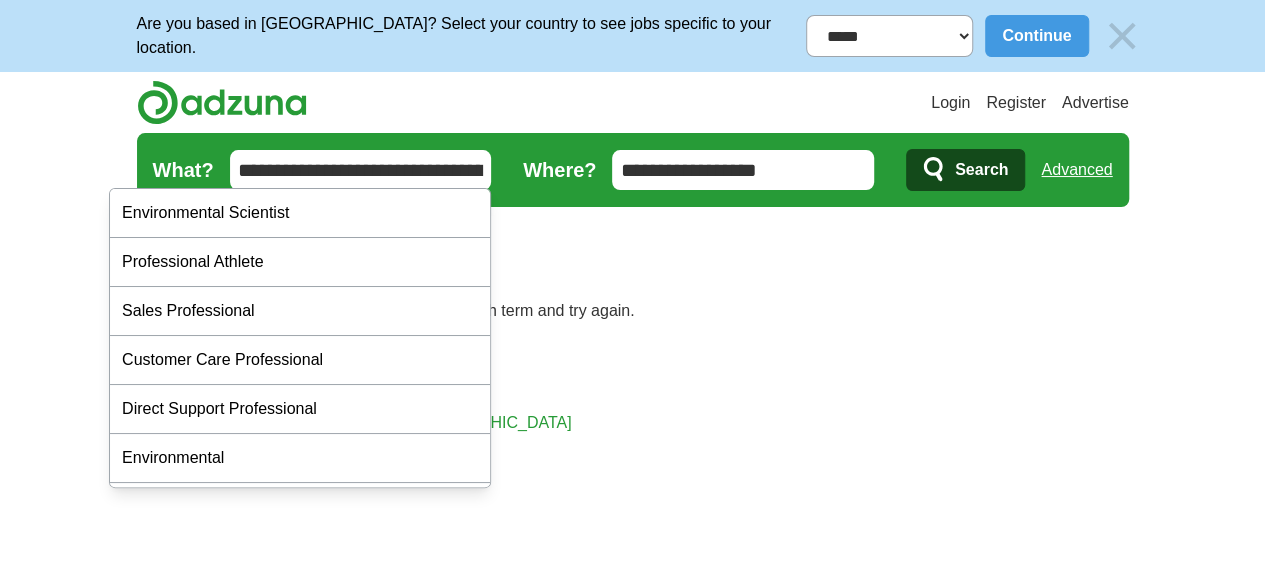 click on "**********" at bounding box center (361, 170) 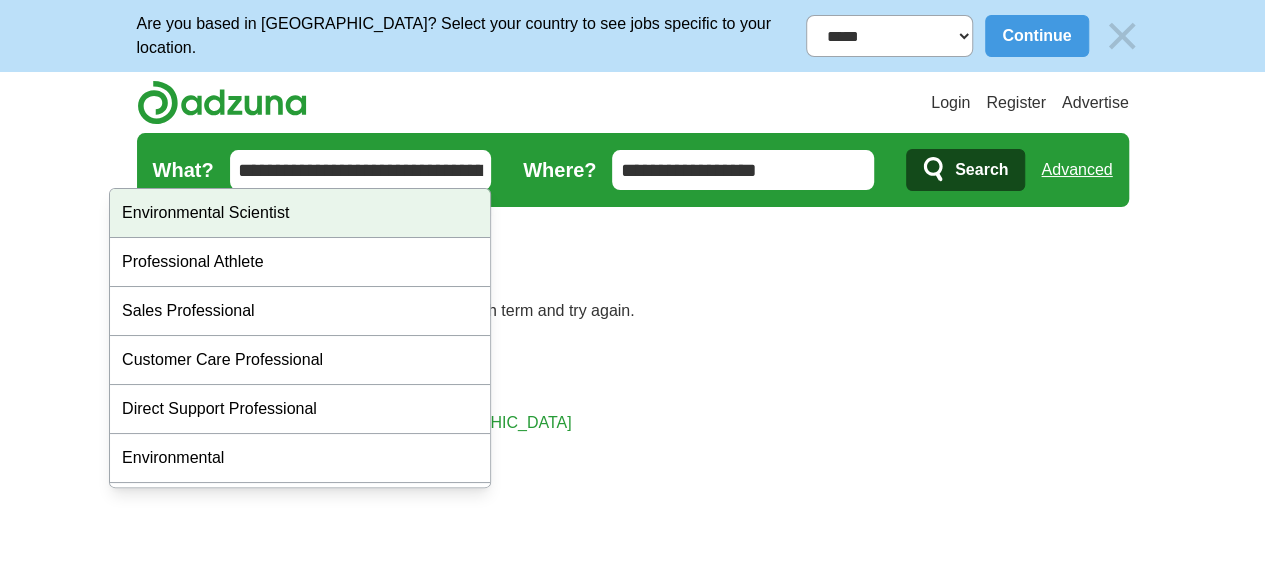 click on "**********" at bounding box center (632, 700) 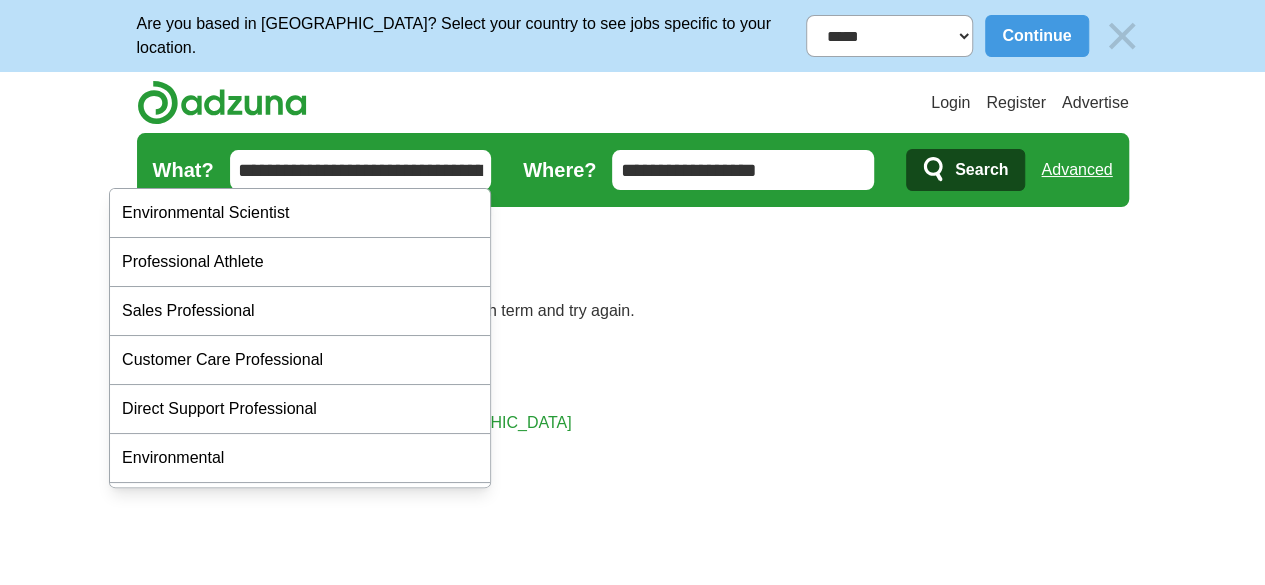 click on "**********" at bounding box center [361, 170] 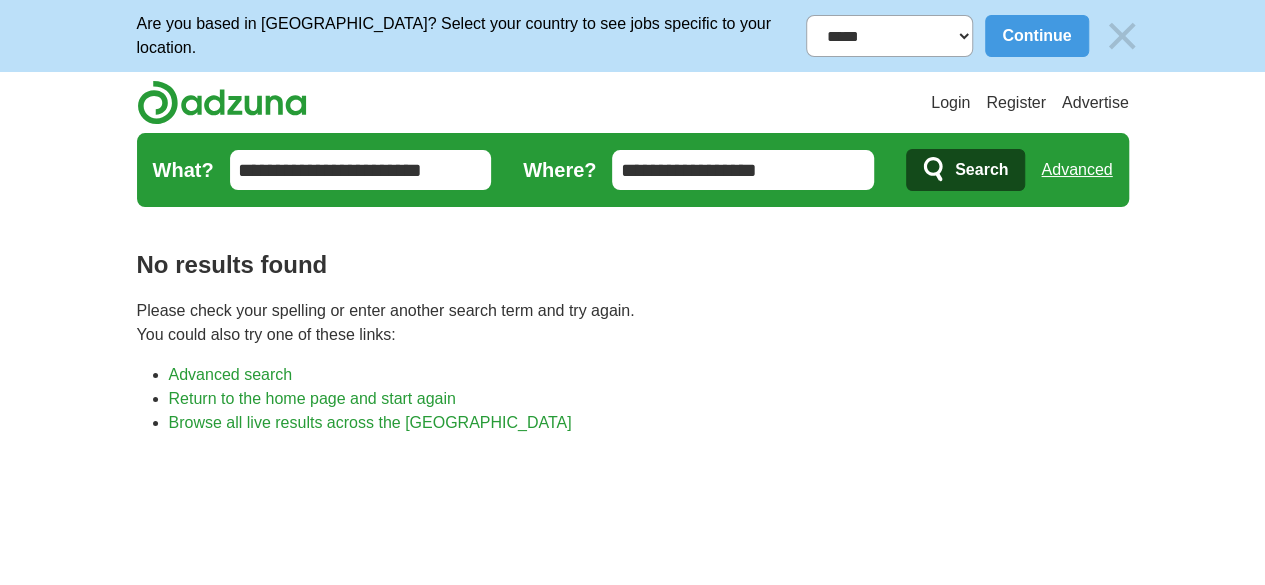 click on "**********" at bounding box center (361, 170) 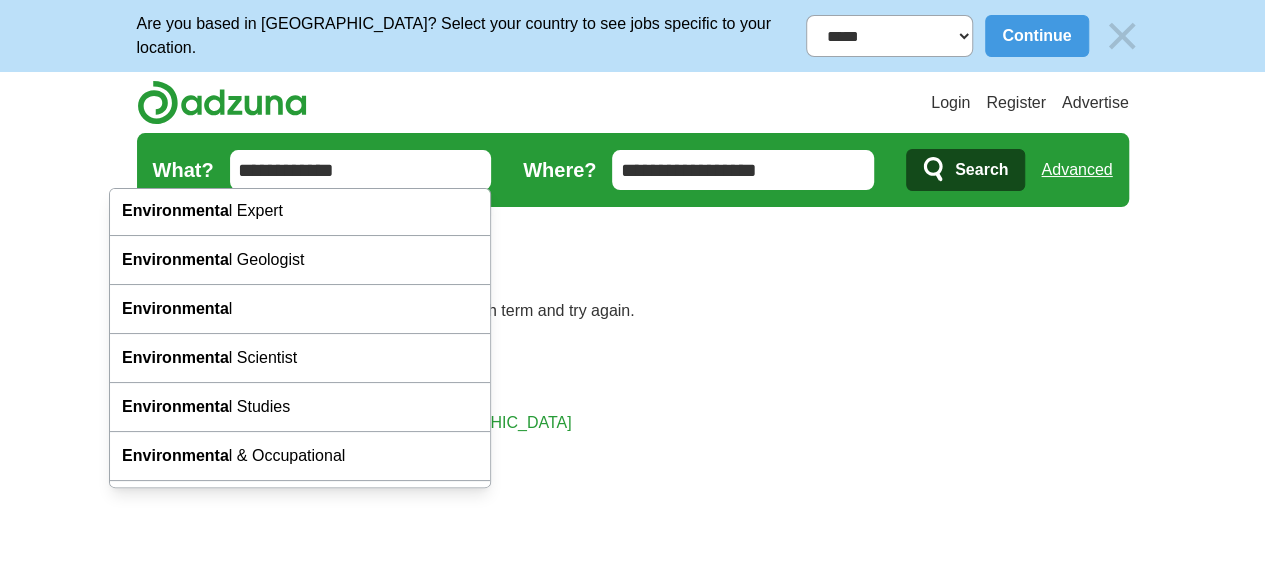 scroll, scrollTop: 127, scrollLeft: 0, axis: vertical 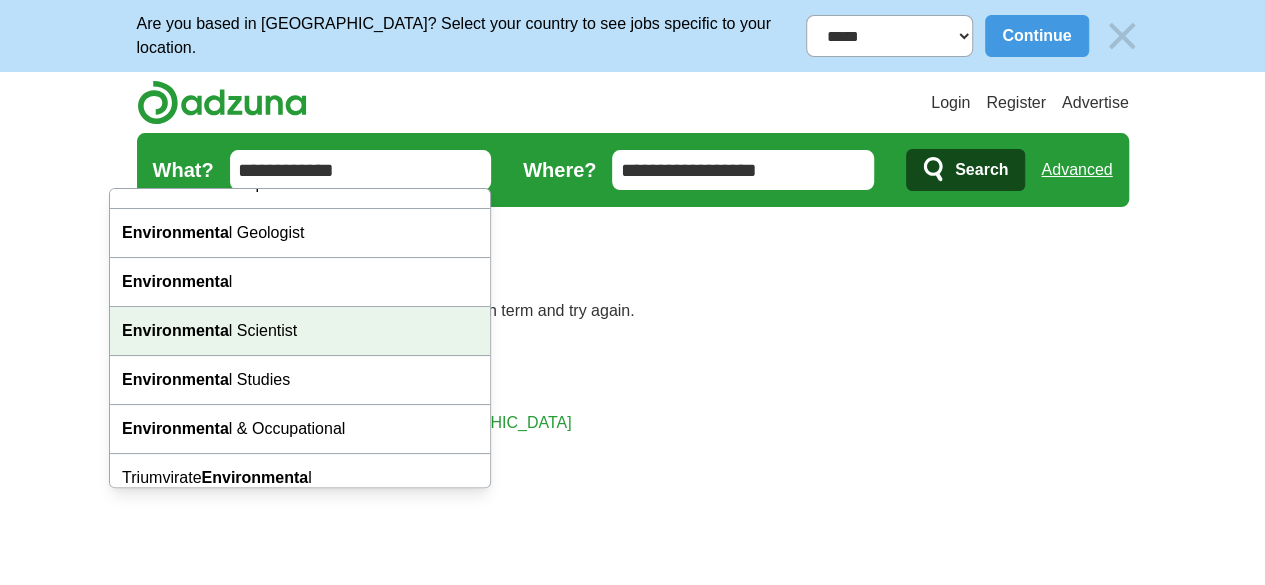 type on "**********" 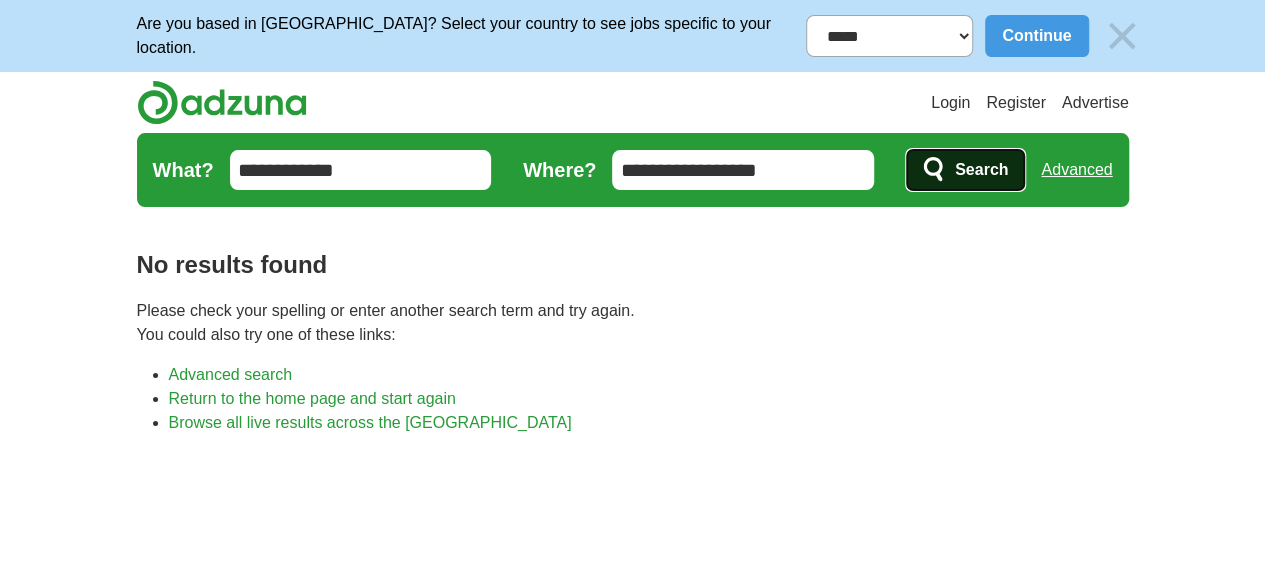 click on "Search" at bounding box center [965, 170] 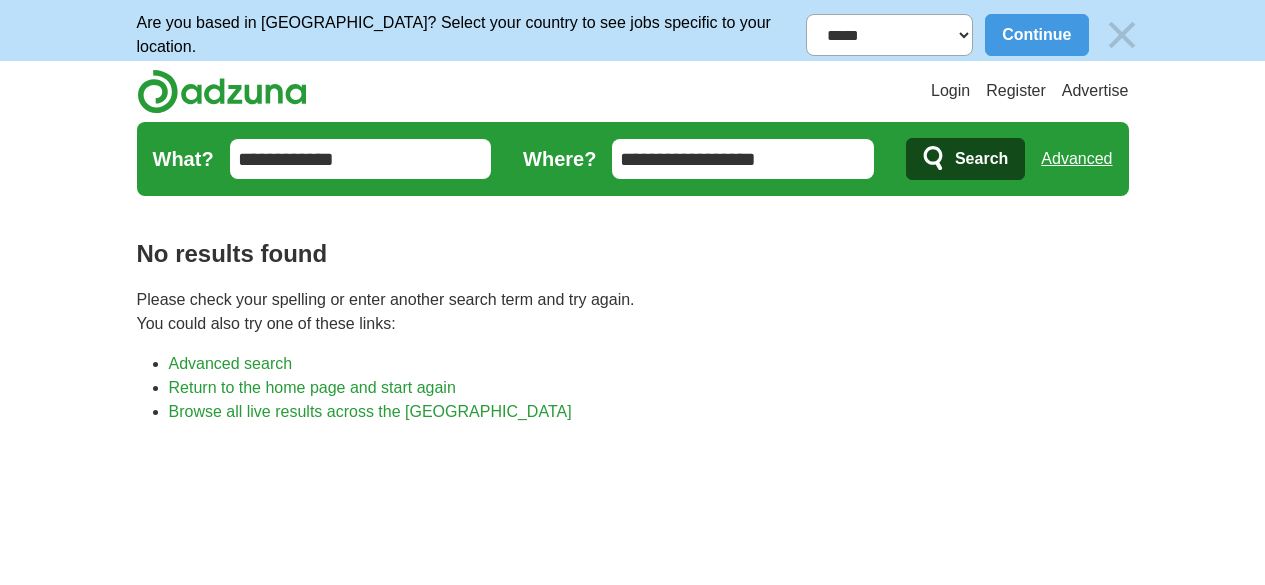 scroll, scrollTop: 0, scrollLeft: 0, axis: both 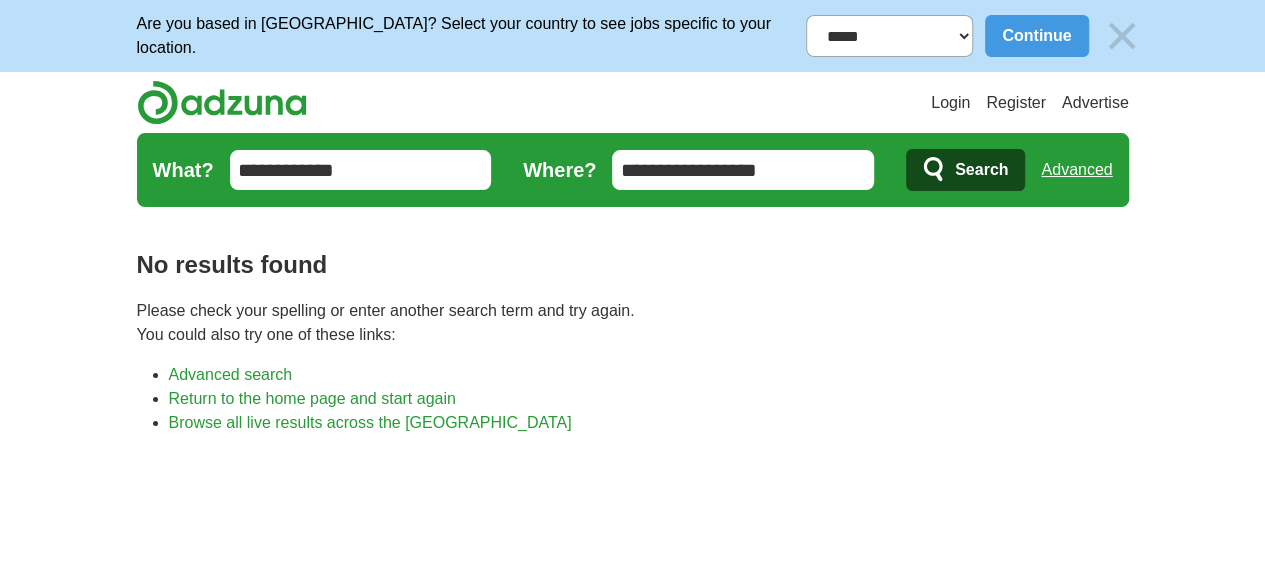 click on "No results found
Please check your spelling or enter another search term and try again. You could also try one of these links:
Advanced search
Return to the home page and start again
Browse all live results across the US" at bounding box center (633, 563) 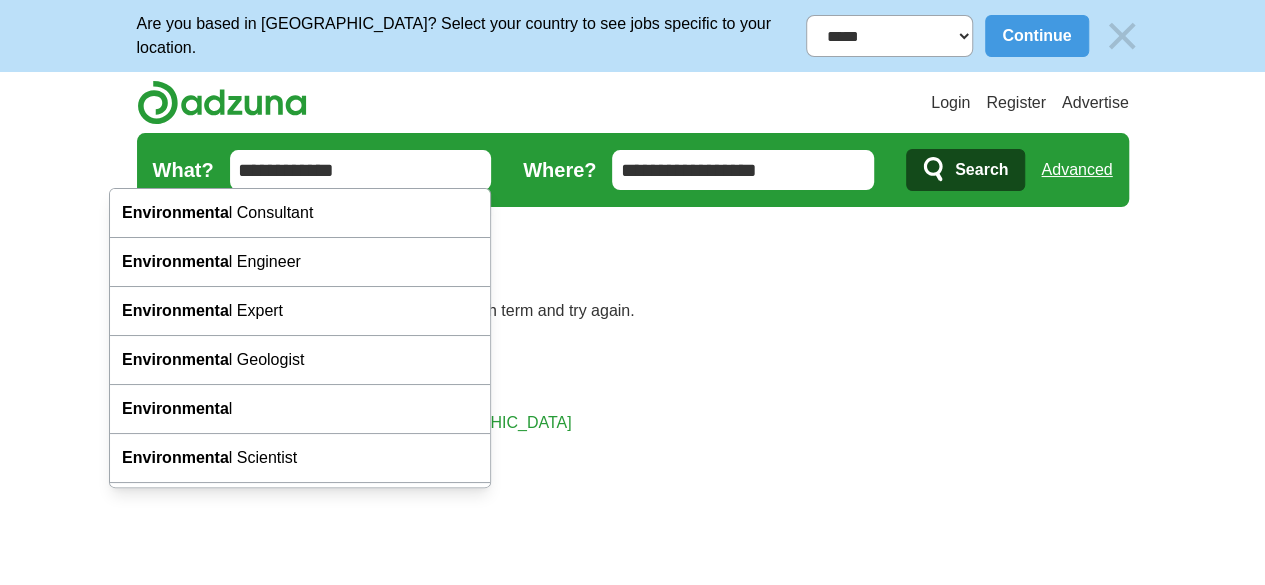 click on "**********" at bounding box center (361, 170) 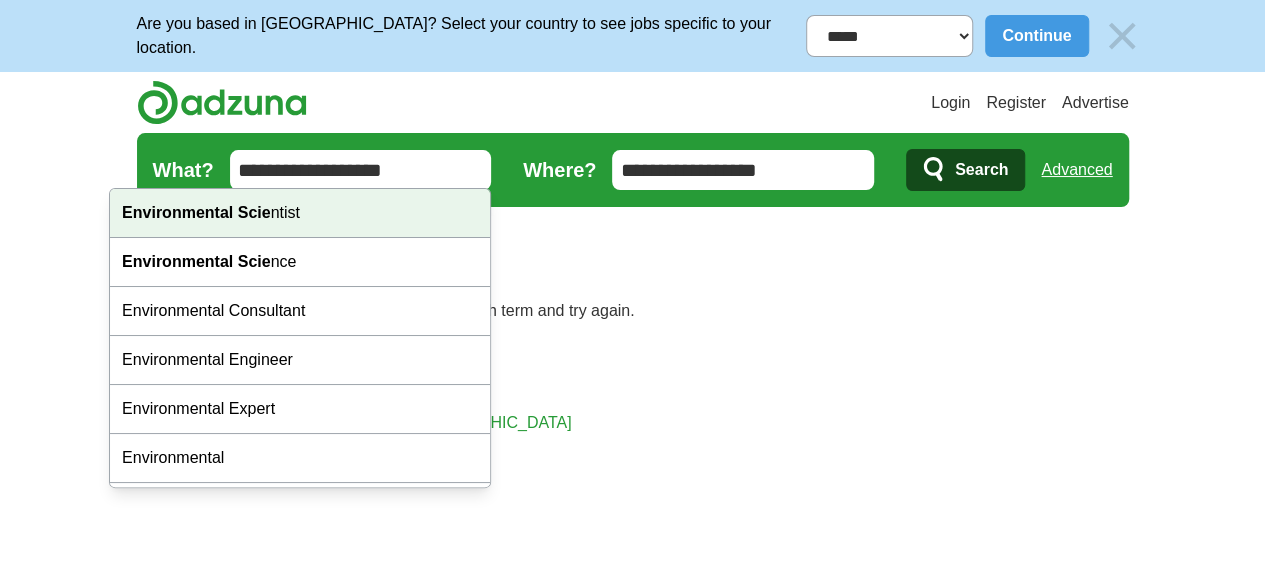 click on "Environmental Scie ntist" at bounding box center (300, 213) 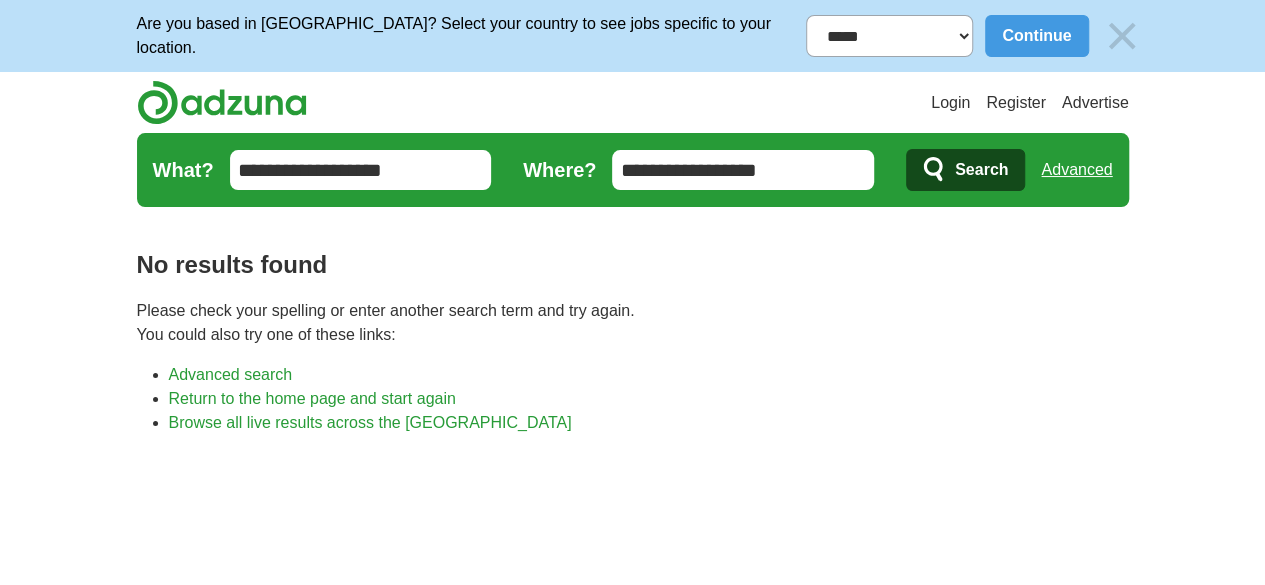 type on "**********" 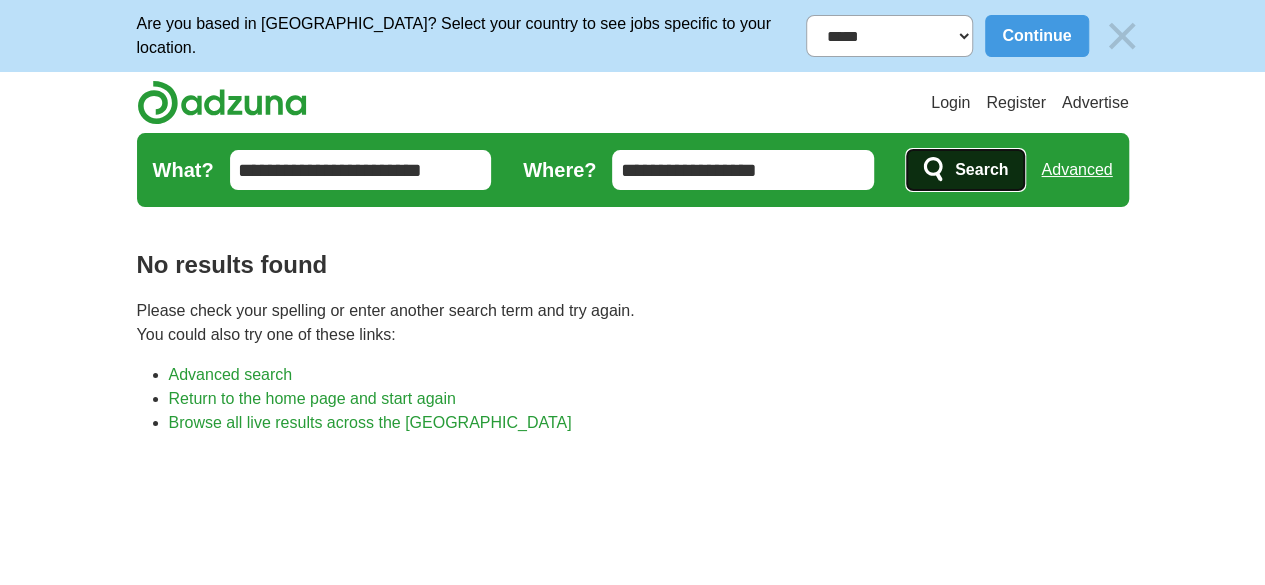 click on "Search" at bounding box center [965, 170] 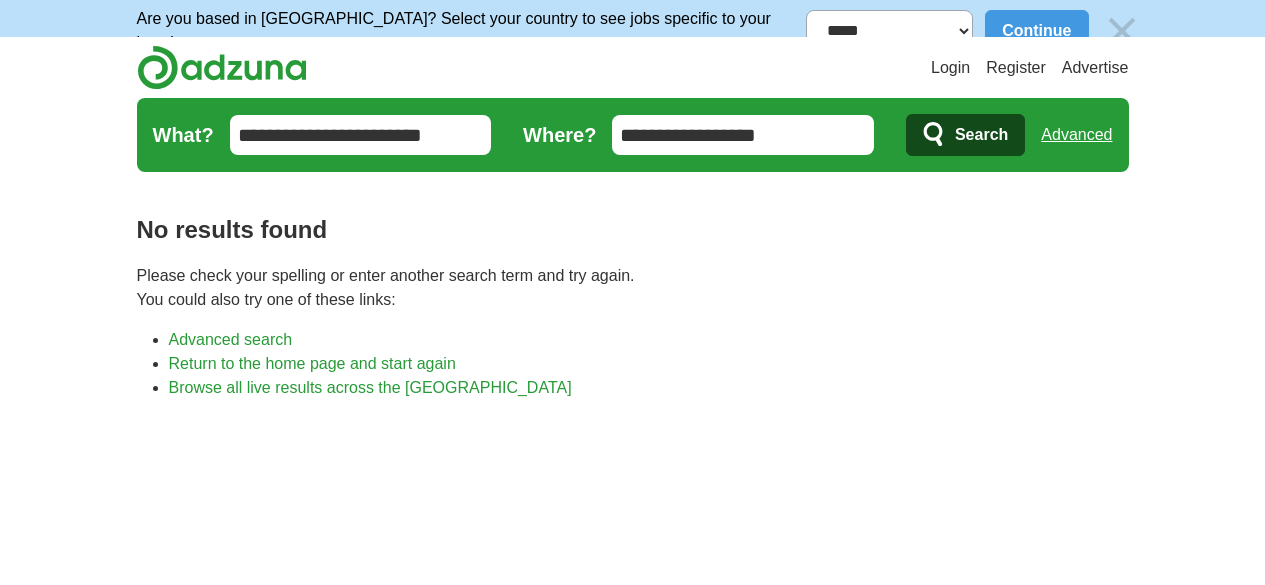 scroll, scrollTop: 0, scrollLeft: 0, axis: both 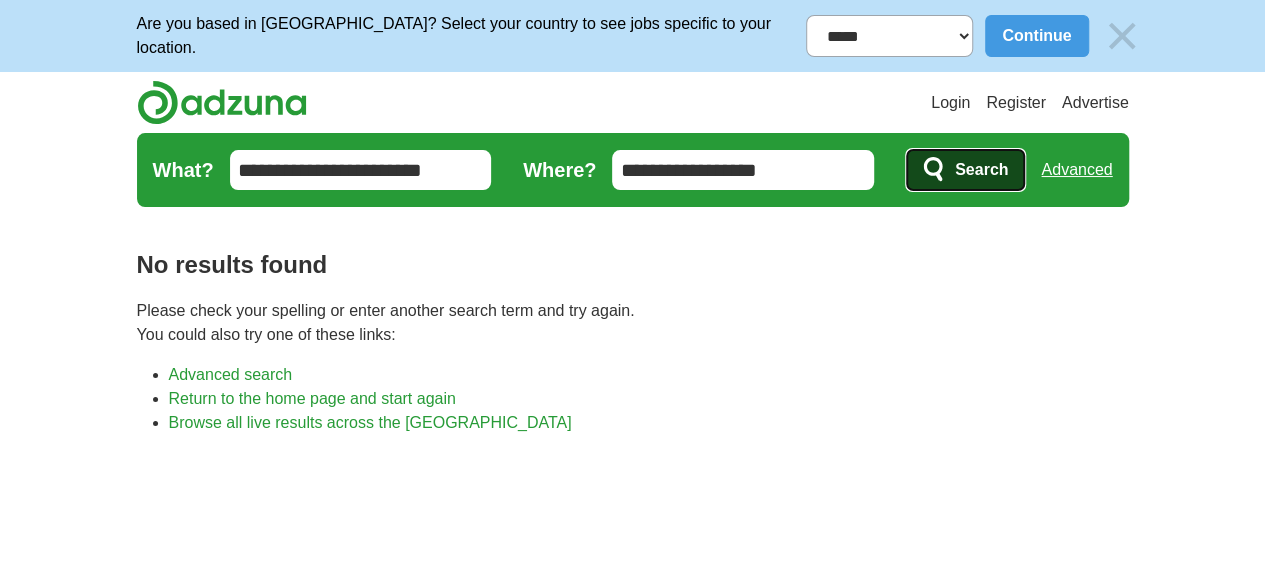 click on "Search" at bounding box center (965, 170) 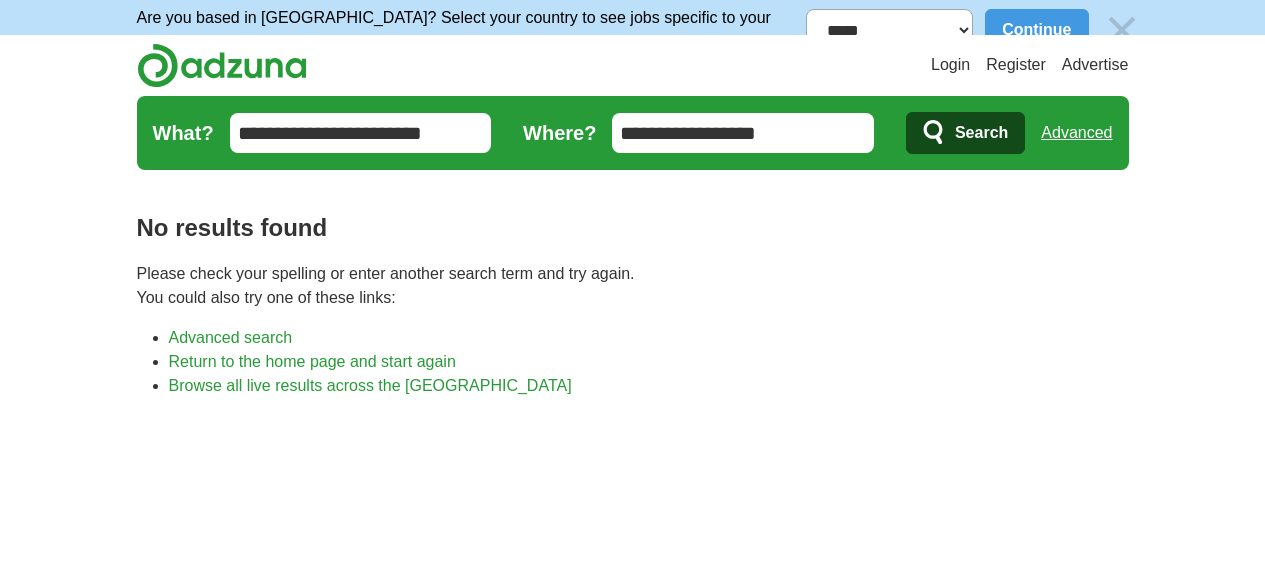 scroll, scrollTop: 0, scrollLeft: 0, axis: both 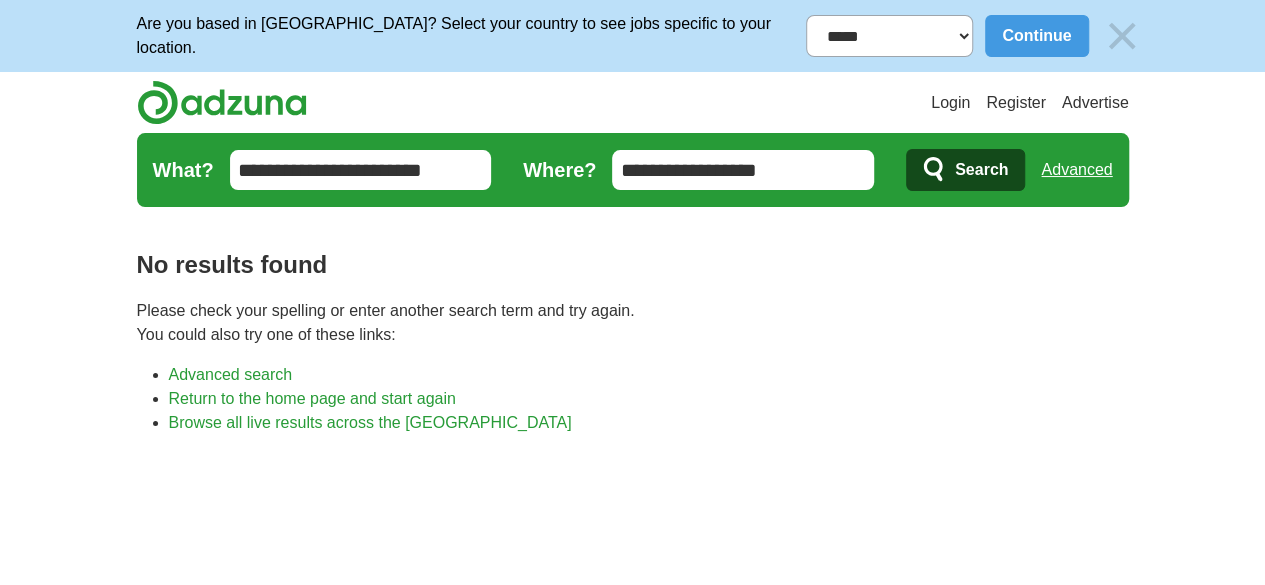click on "**********" at bounding box center [361, 170] 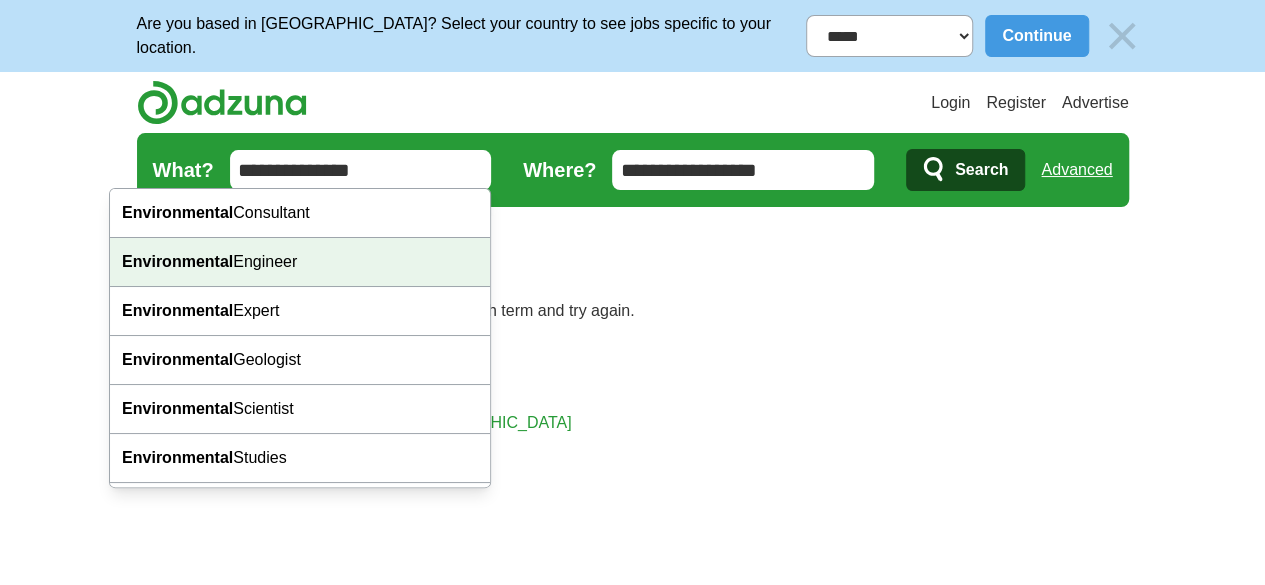 click on "Environmental  Engineer" at bounding box center [300, 262] 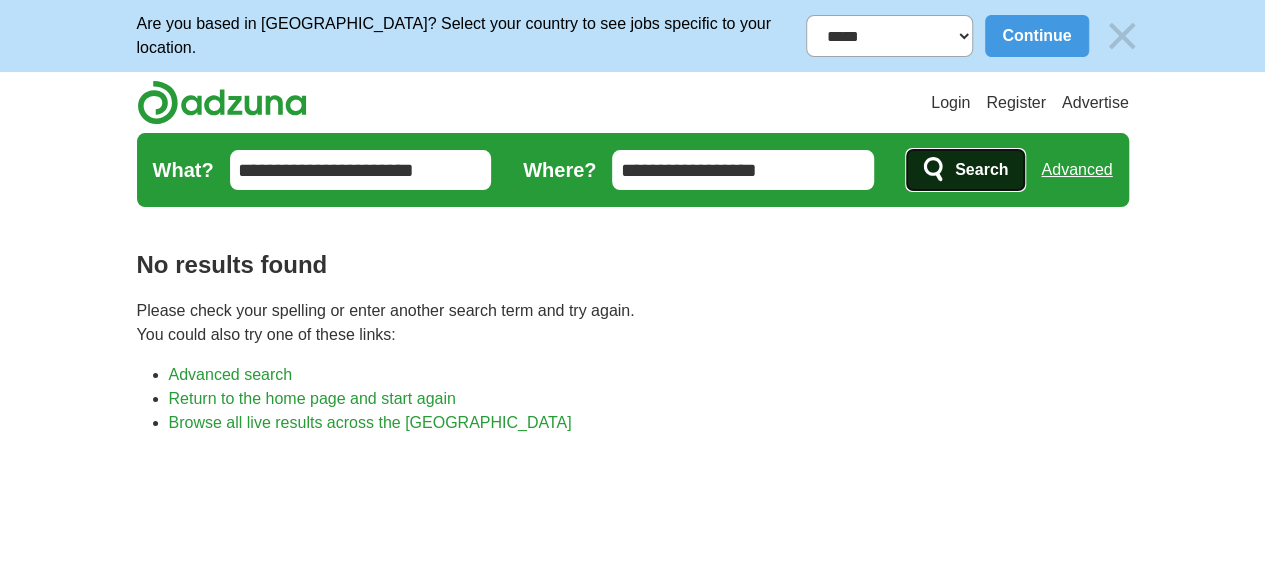 click on "Search" at bounding box center [981, 170] 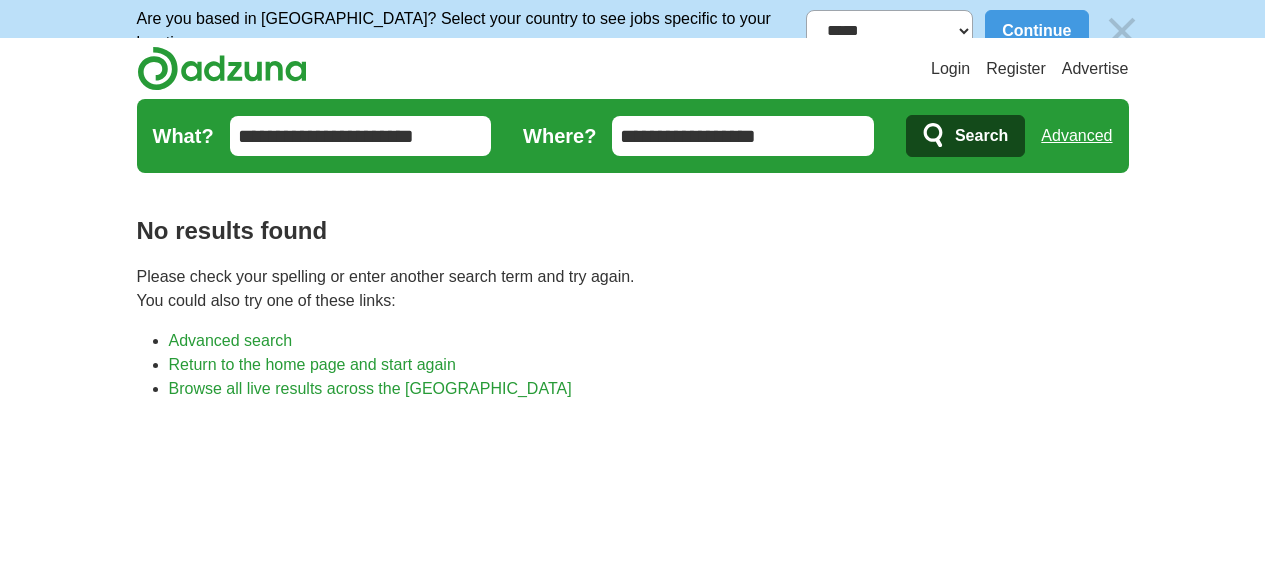 scroll, scrollTop: 0, scrollLeft: 0, axis: both 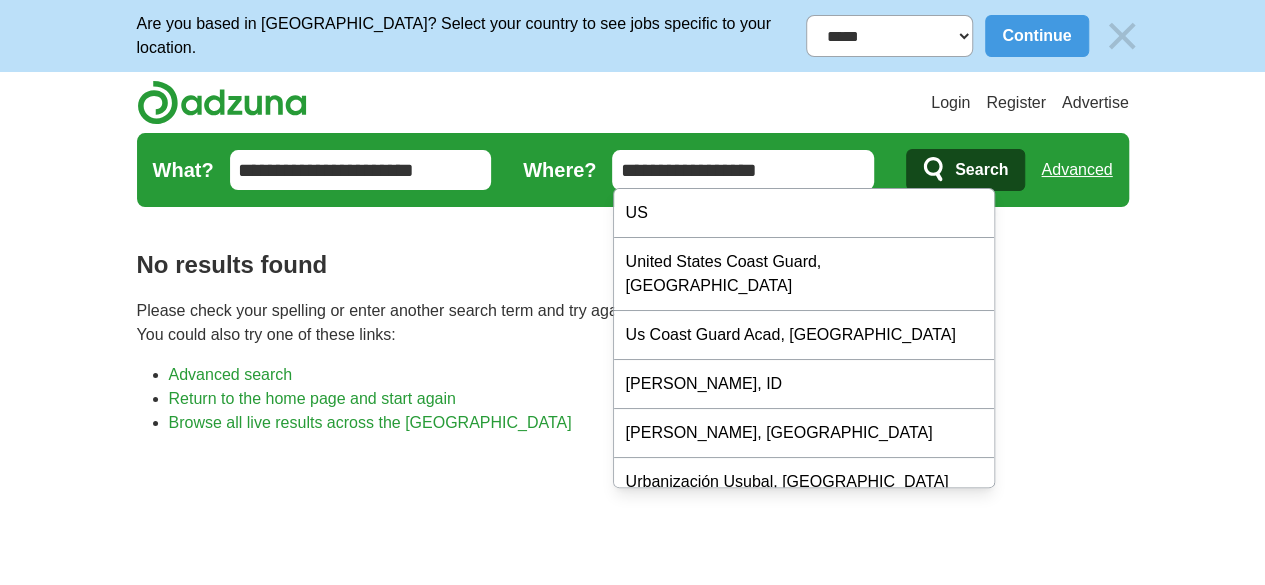 click on "**********" at bounding box center (743, 170) 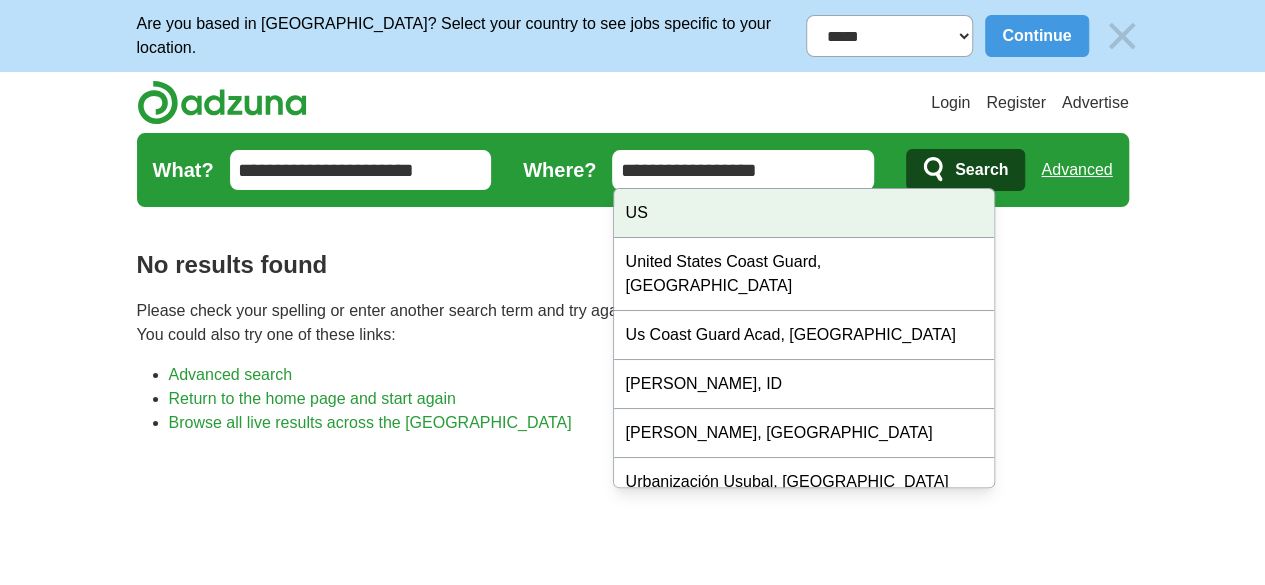 click on "**********" at bounding box center [632, 645] 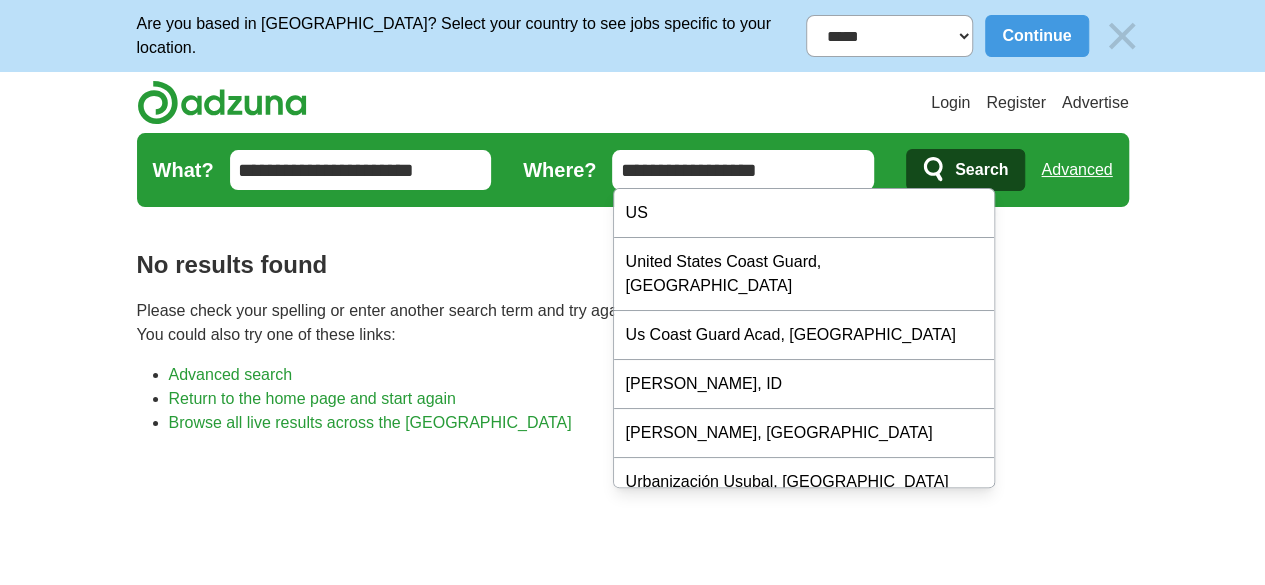 click on "**********" at bounding box center (743, 170) 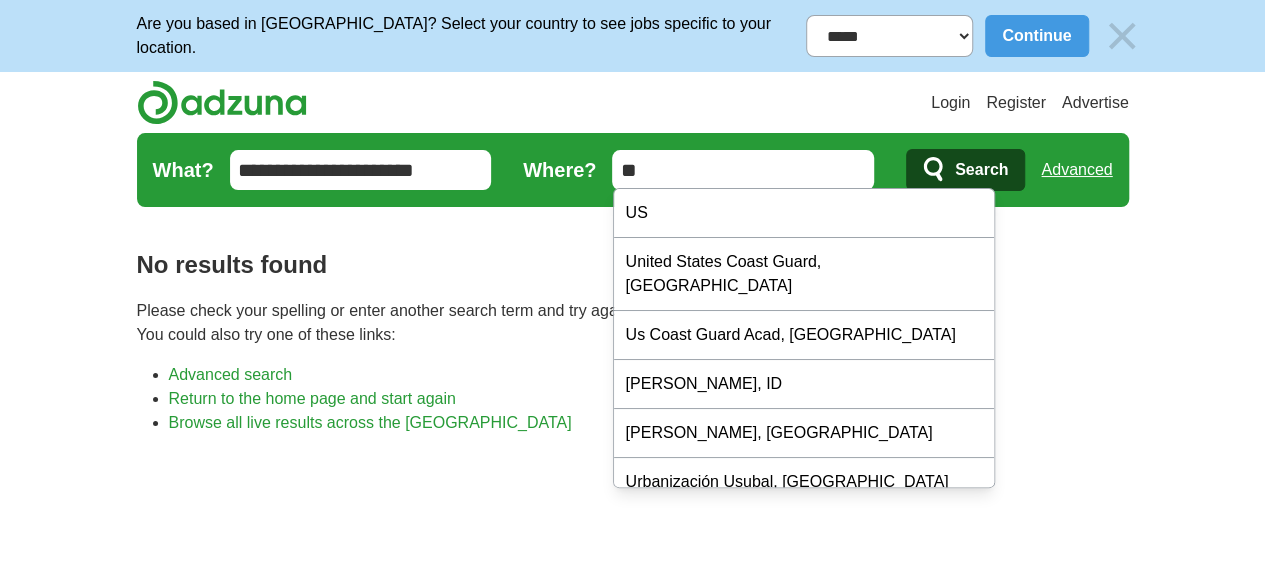 type on "*" 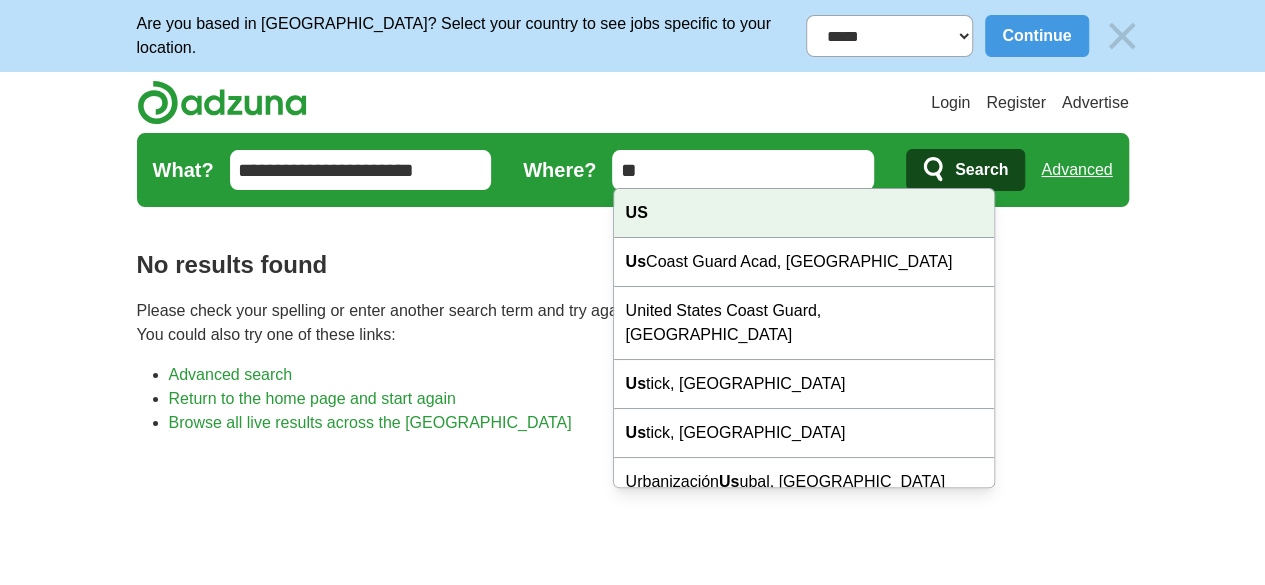 type on "**" 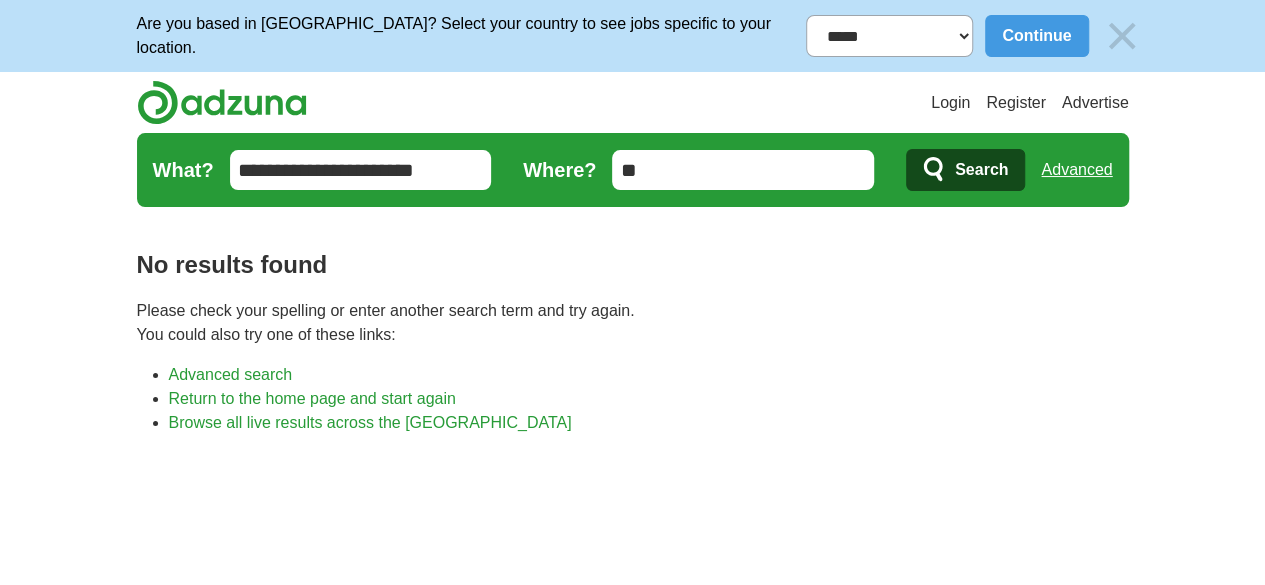 click on "**********" at bounding box center [361, 170] 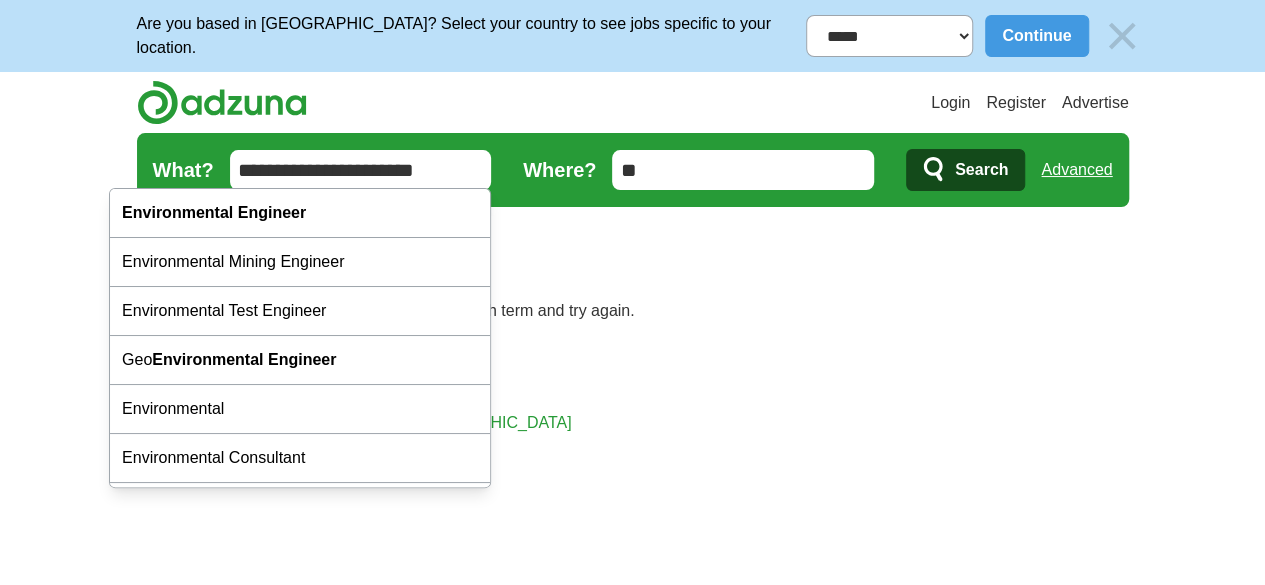 scroll, scrollTop: 42, scrollLeft: 0, axis: vertical 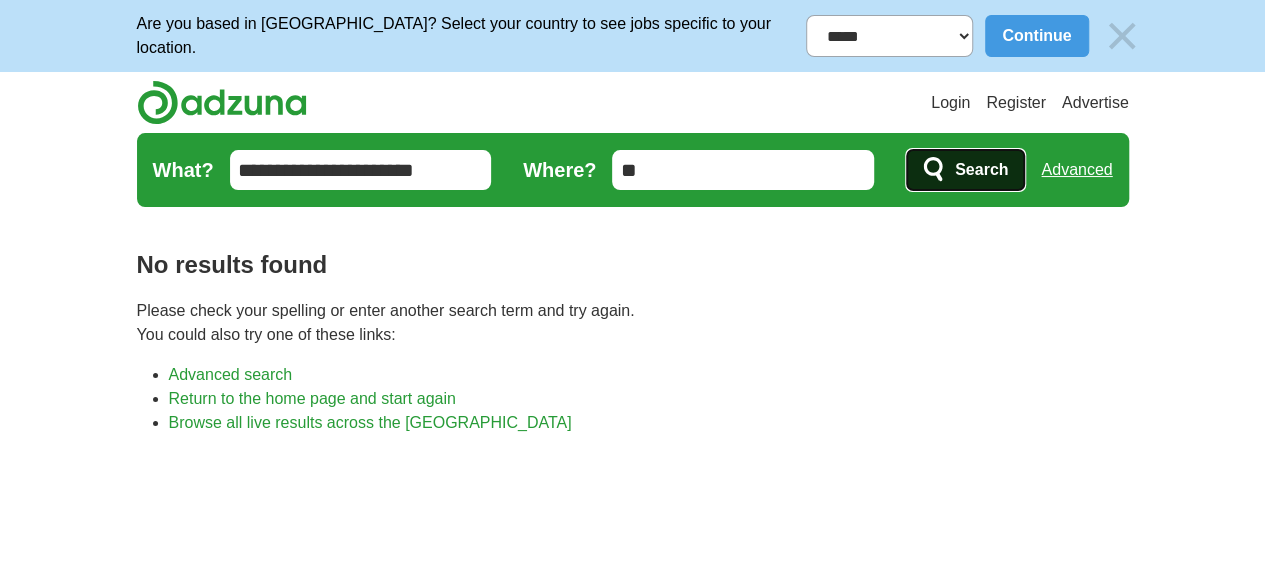 click on "Search" at bounding box center (981, 170) 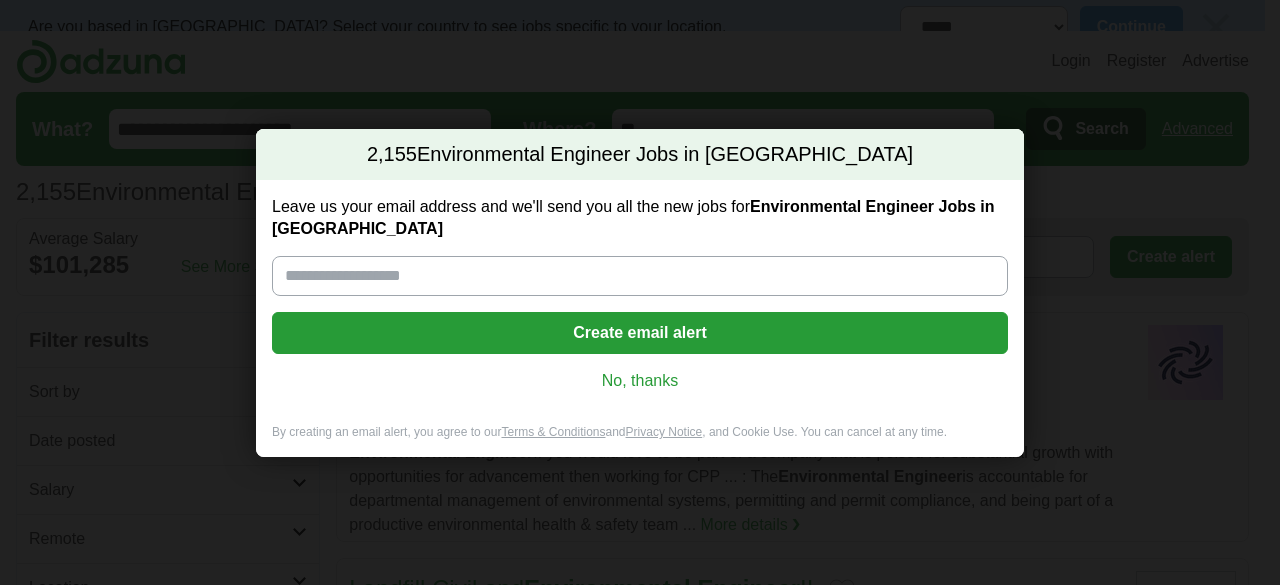 scroll, scrollTop: 0, scrollLeft: 0, axis: both 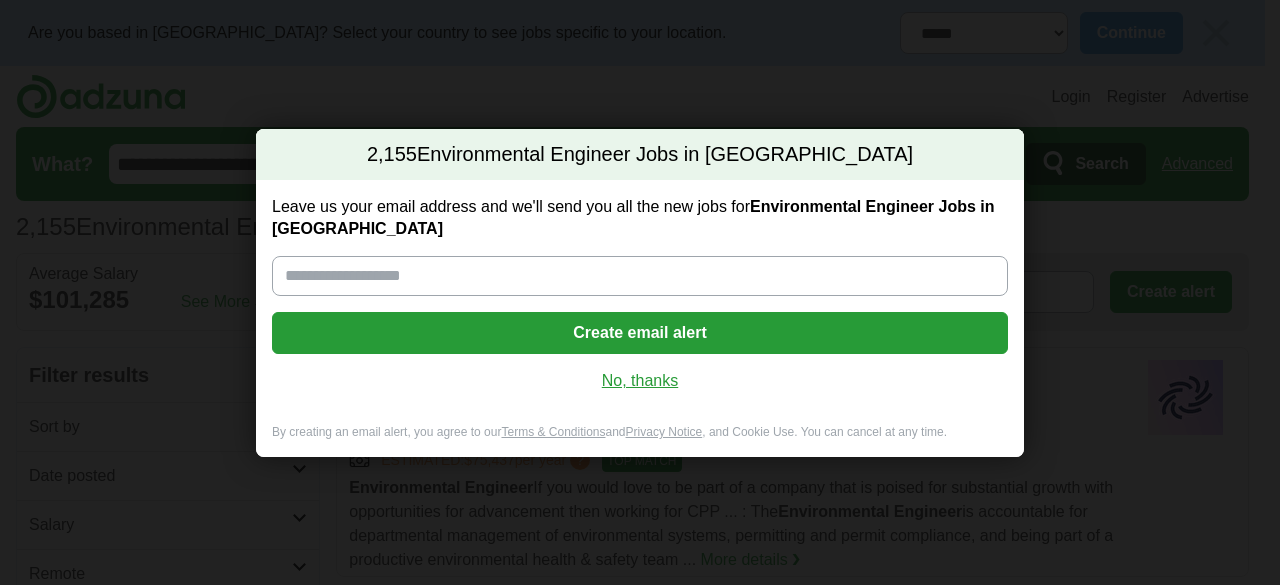 click on "No, thanks" at bounding box center [640, 381] 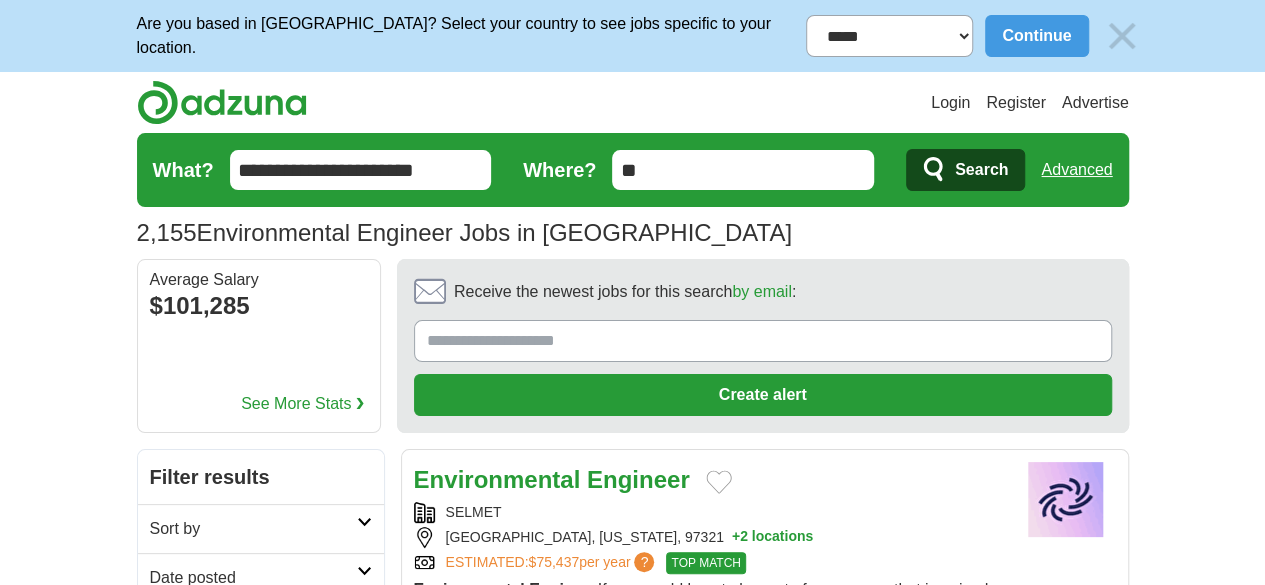click on "**********" at bounding box center [361, 170] 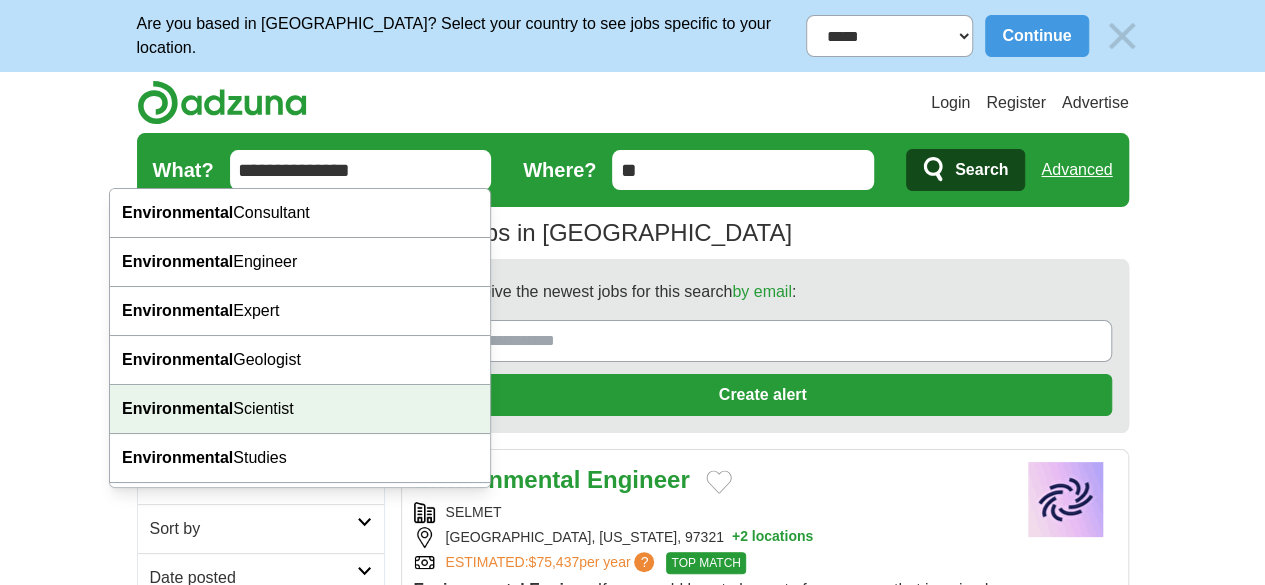 click on "Environmental  Scientist" at bounding box center [300, 409] 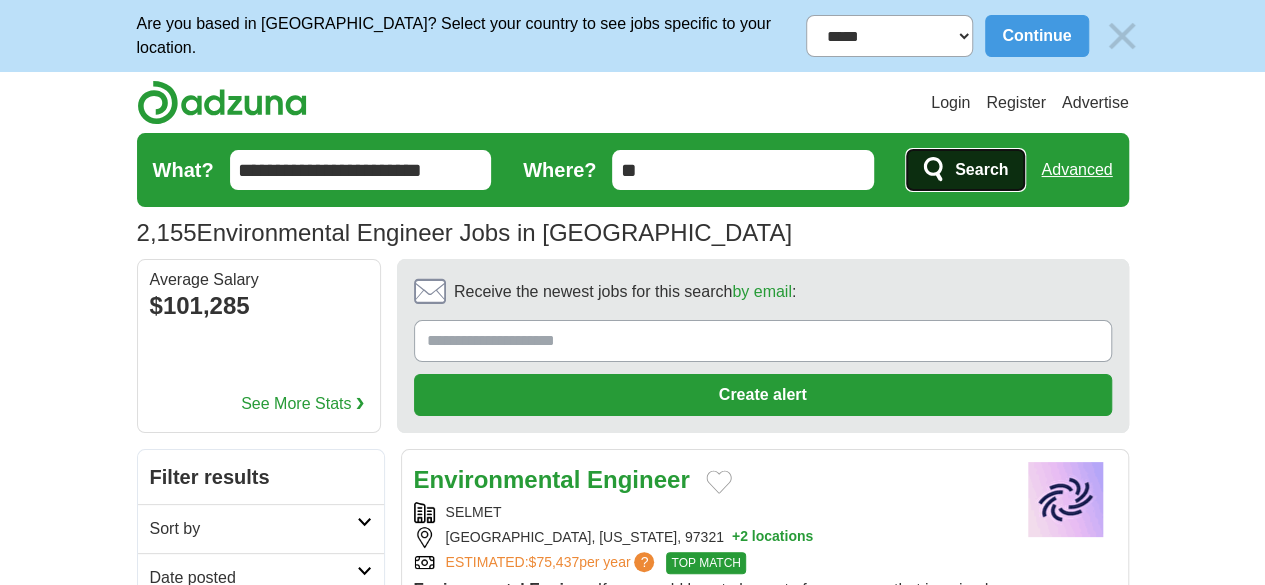 click 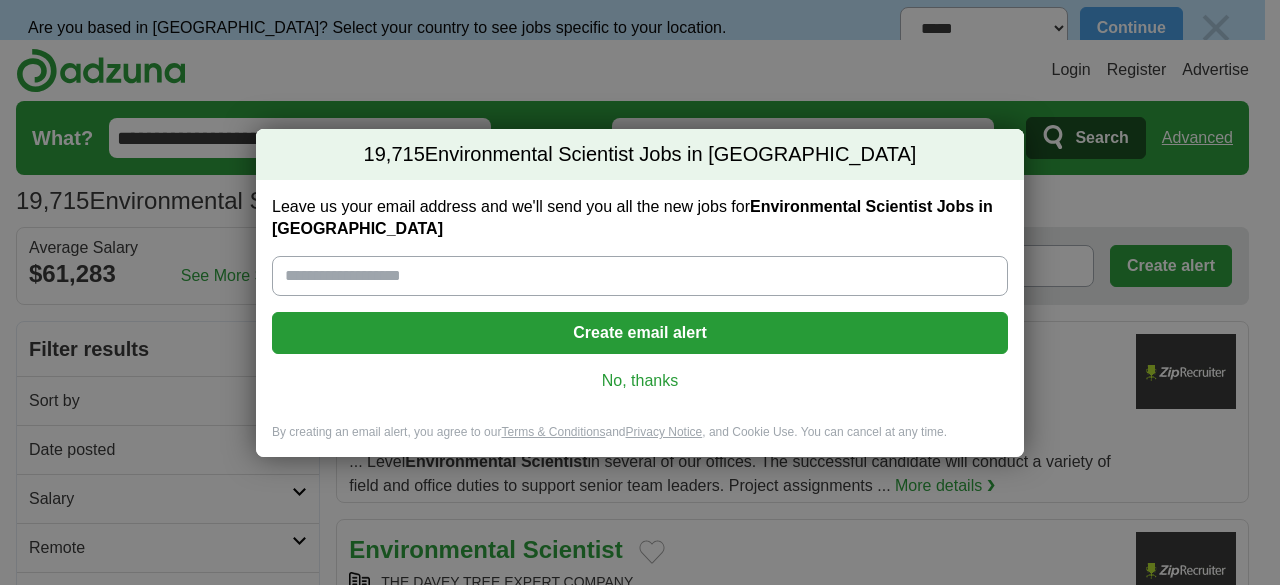 scroll, scrollTop: 0, scrollLeft: 0, axis: both 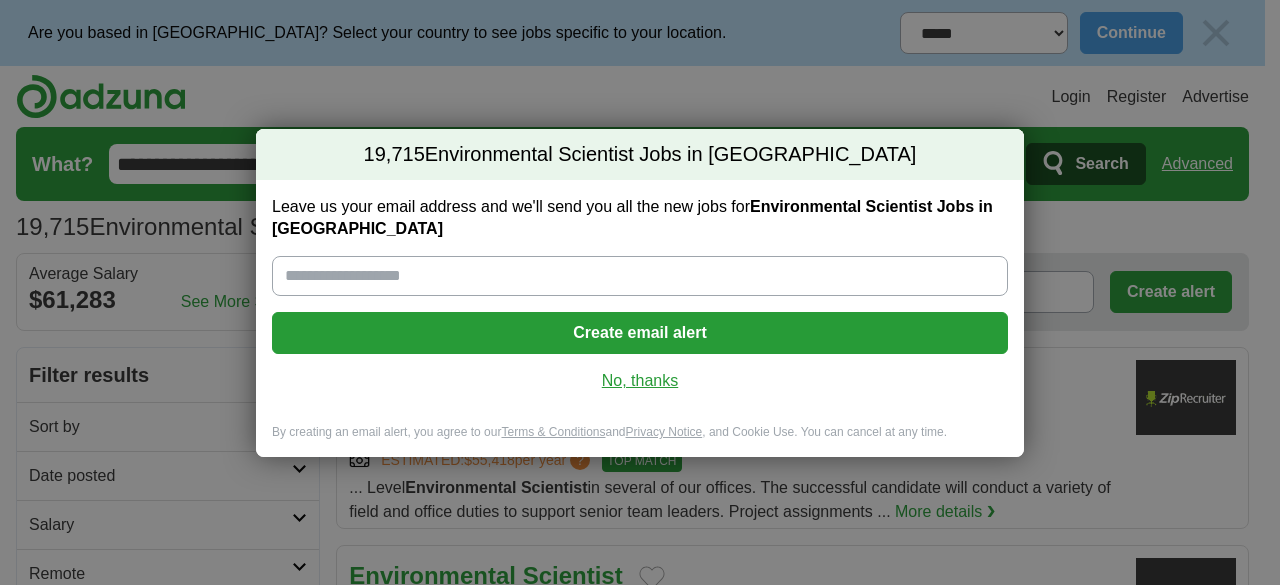 click on "No, thanks" at bounding box center [640, 381] 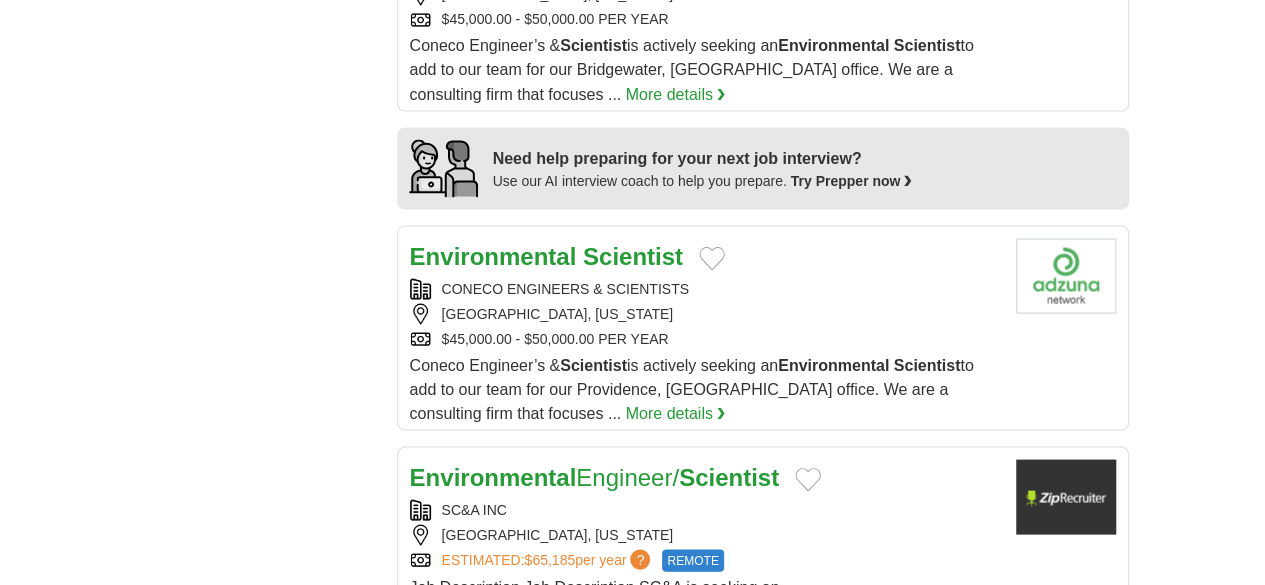 scroll, scrollTop: 1800, scrollLeft: 0, axis: vertical 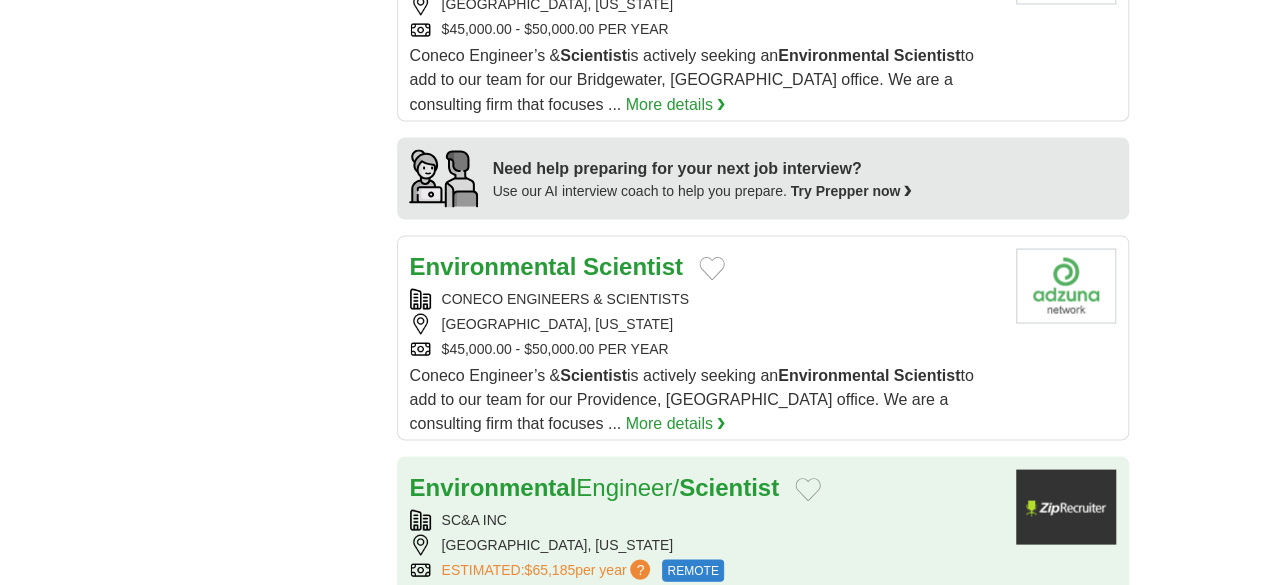 click on "ESTIMATED:
$65,185
per year
?
REMOTE" at bounding box center (705, 570) 